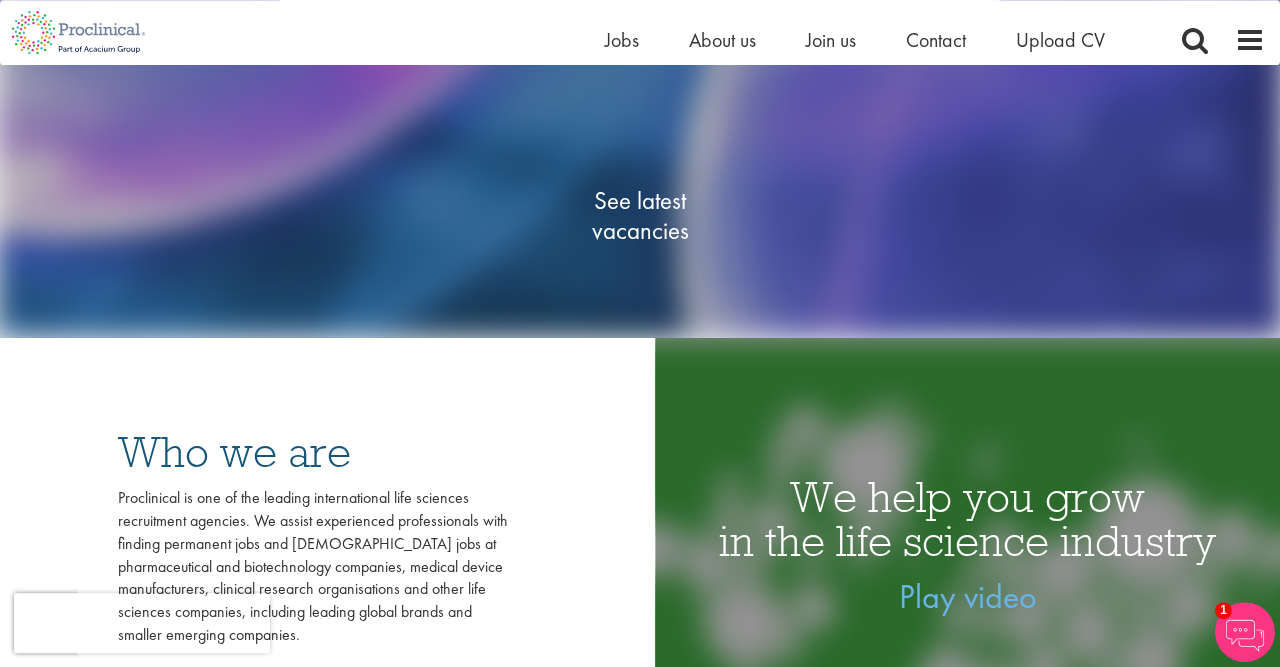 scroll, scrollTop: 0, scrollLeft: 0, axis: both 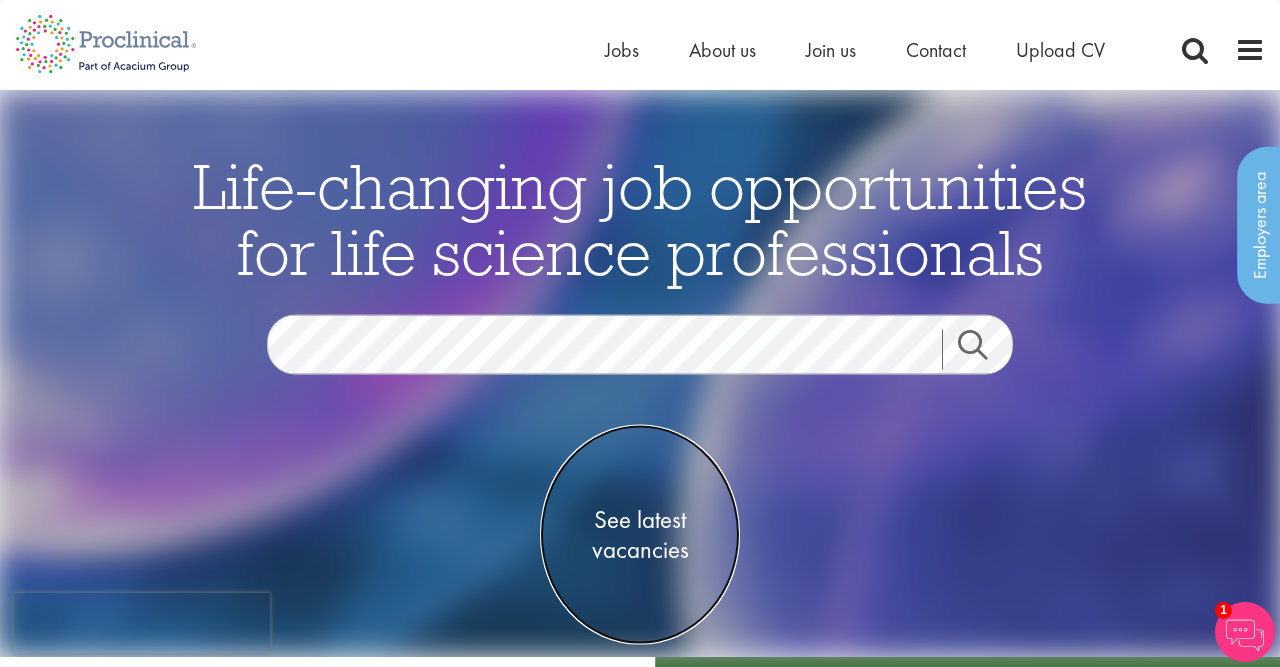 click on "See latest  vacancies" at bounding box center (640, 534) 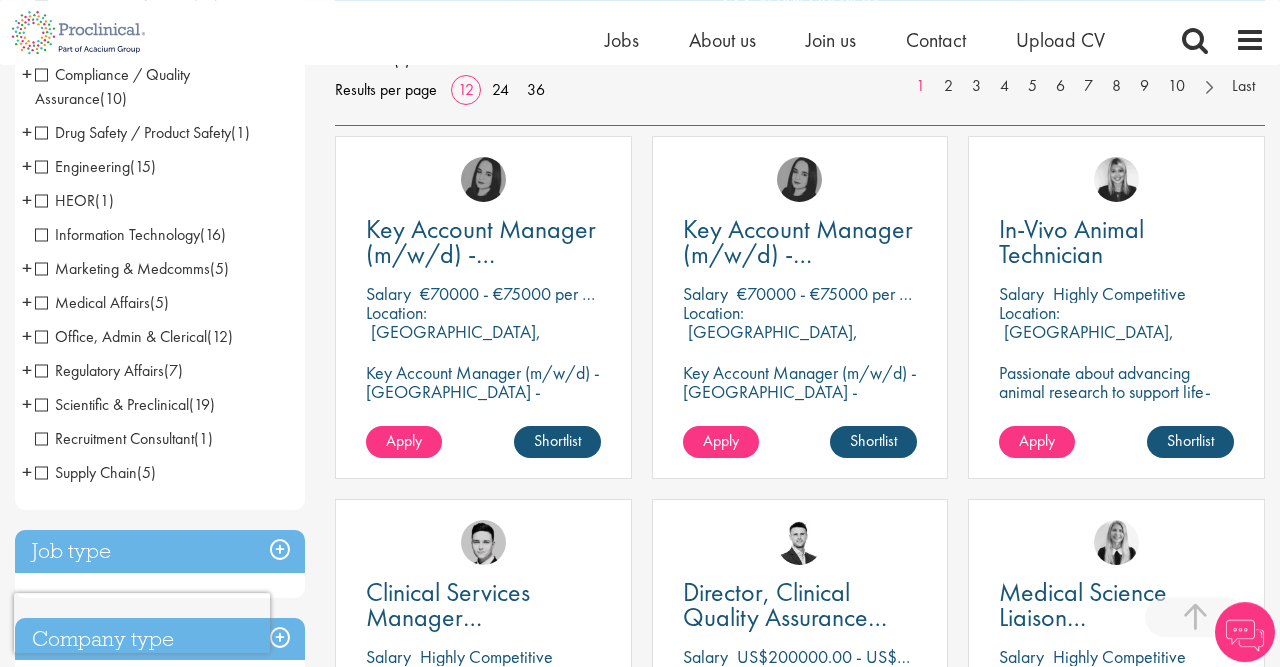 scroll, scrollTop: 322, scrollLeft: 0, axis: vertical 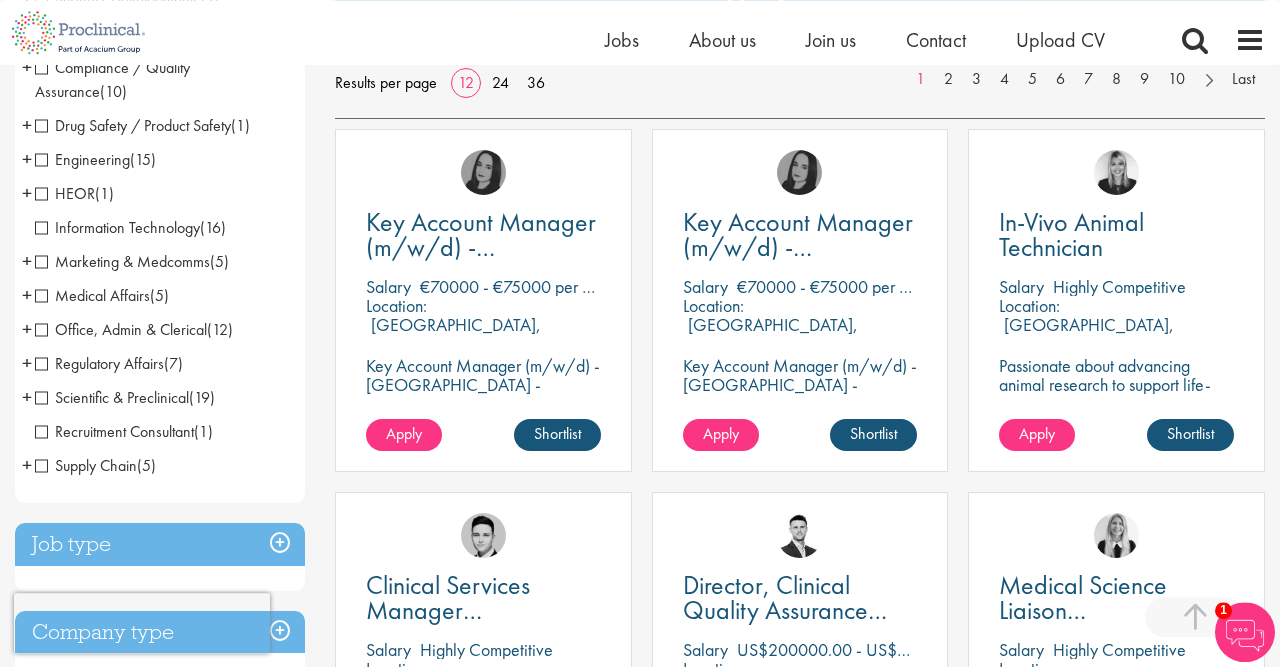 click on "Scientific & Preclinical" at bounding box center (112, 397) 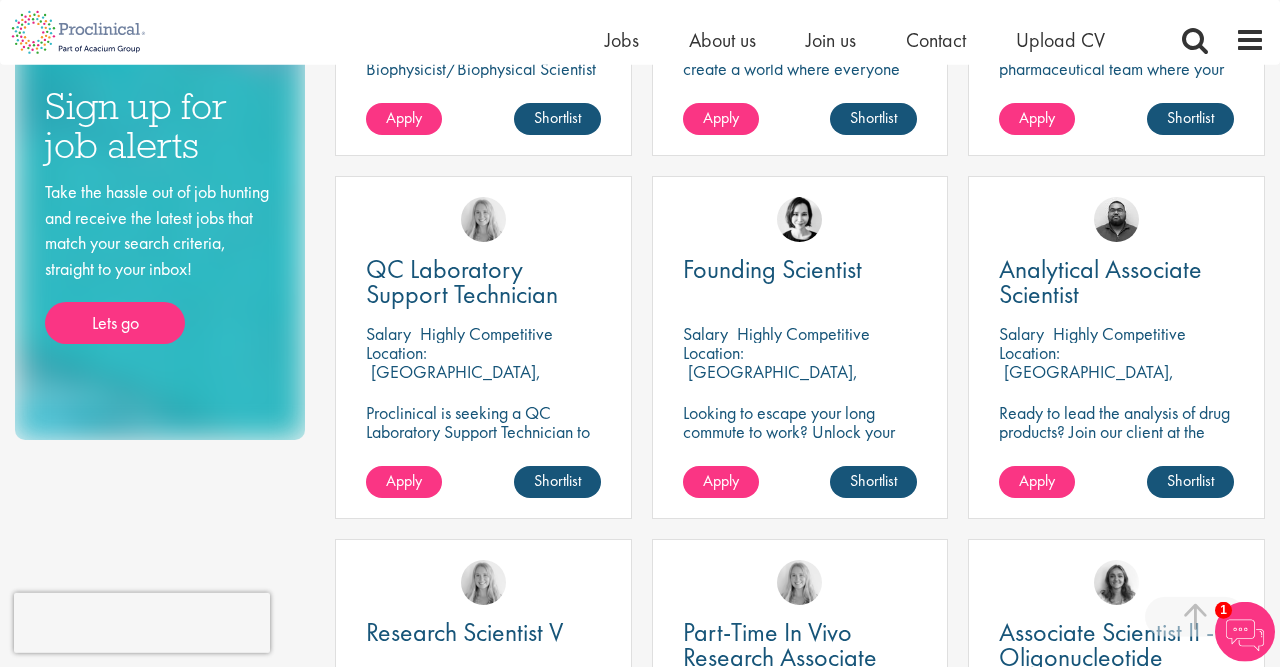 scroll, scrollTop: 1246, scrollLeft: 0, axis: vertical 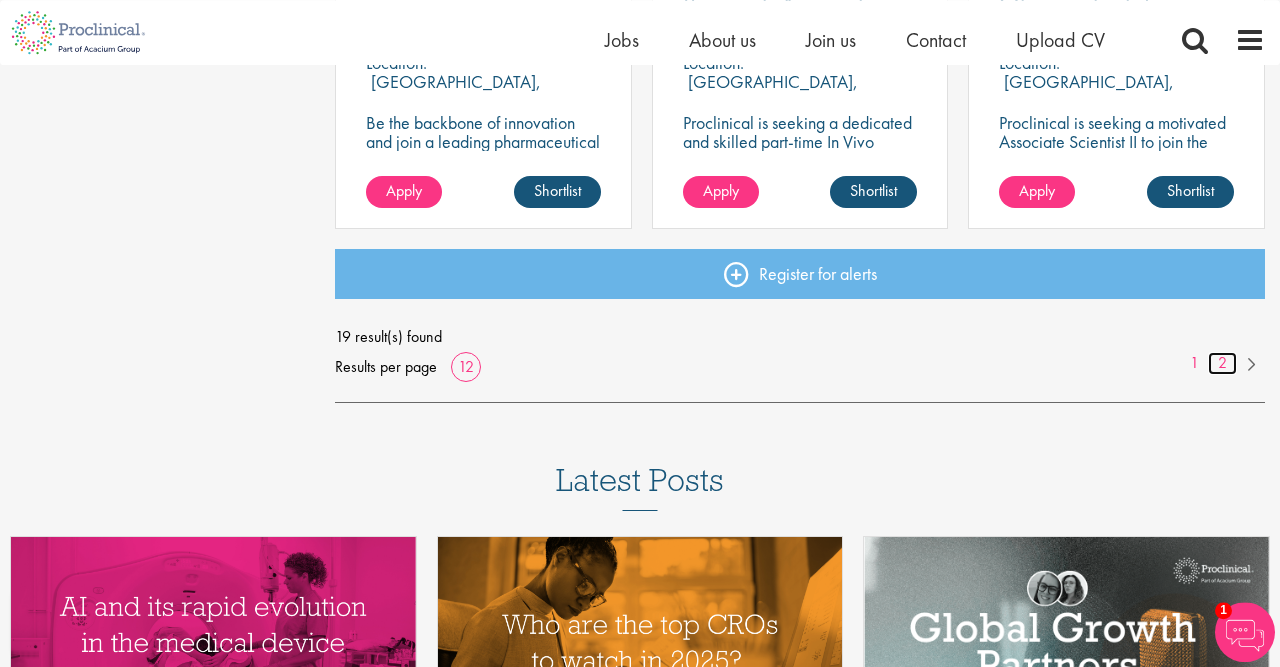 click on "2" at bounding box center (1222, 363) 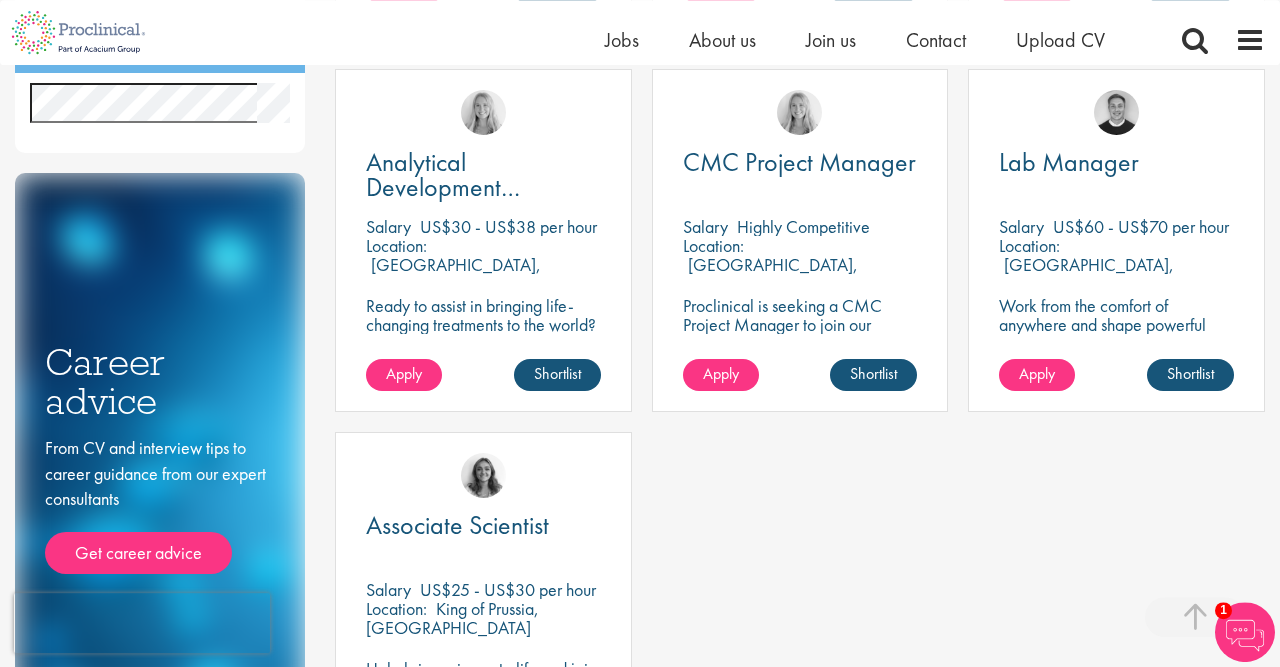 scroll, scrollTop: 744, scrollLeft: 0, axis: vertical 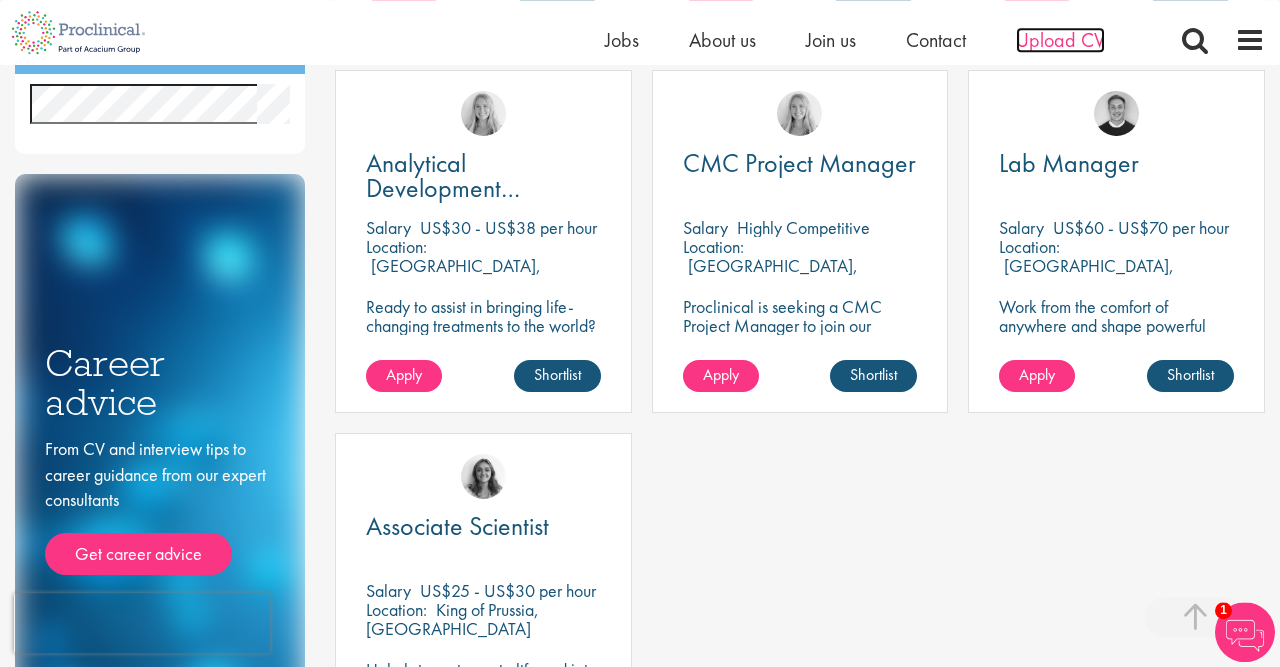 click on "Upload CV" at bounding box center (1060, 40) 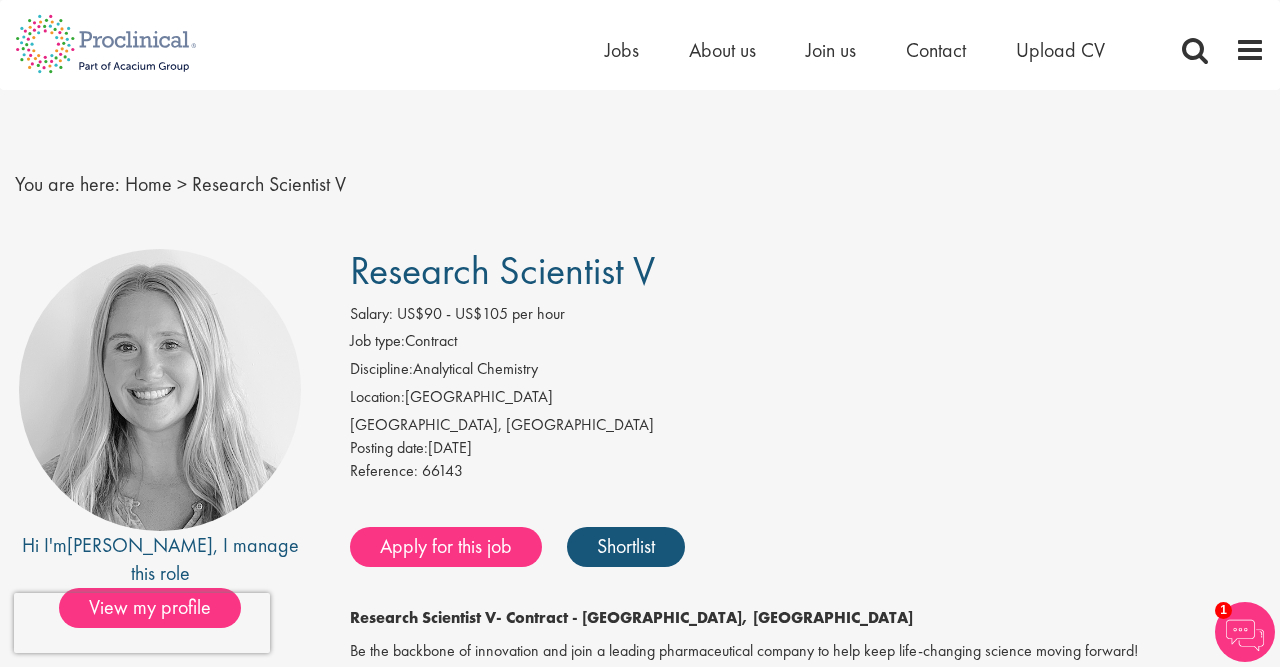 scroll, scrollTop: 0, scrollLeft: 0, axis: both 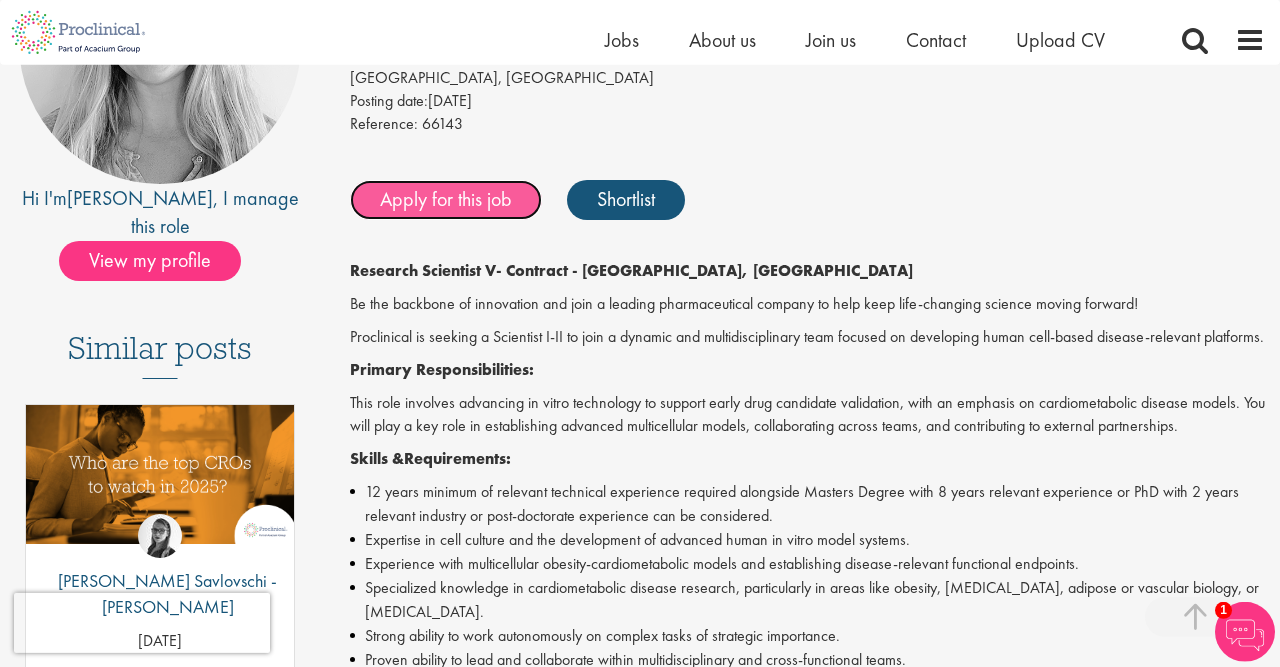 click on "Apply for this job" at bounding box center [446, 200] 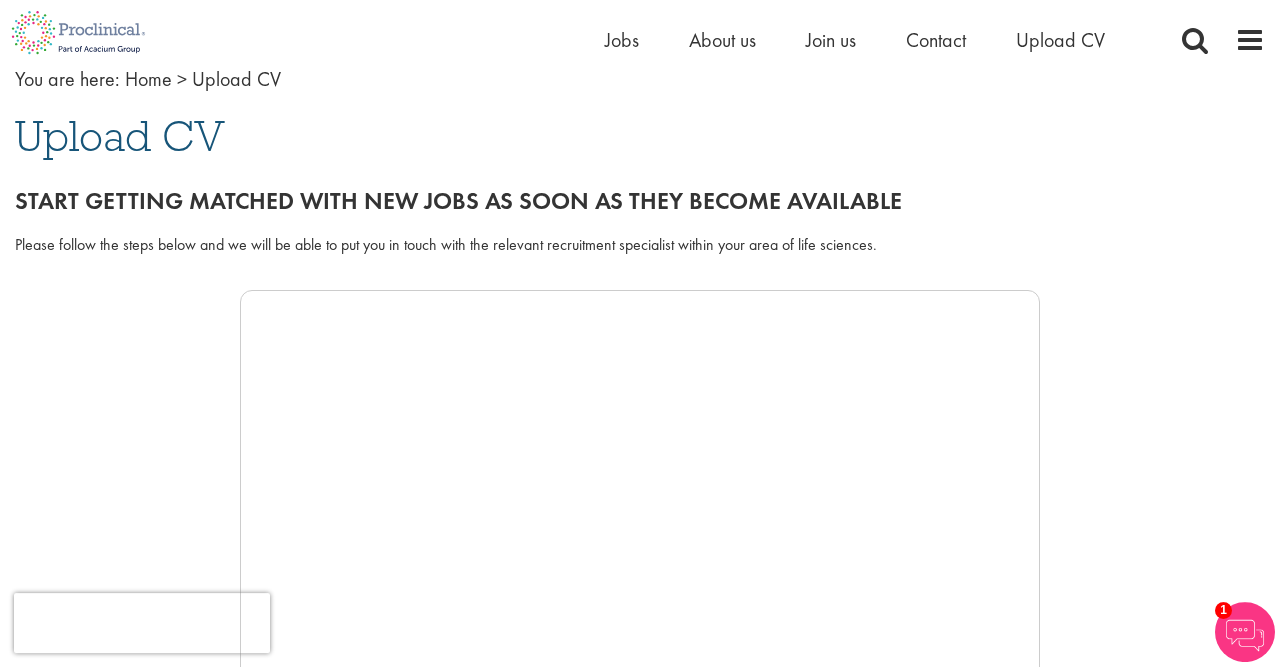 scroll, scrollTop: 113, scrollLeft: 0, axis: vertical 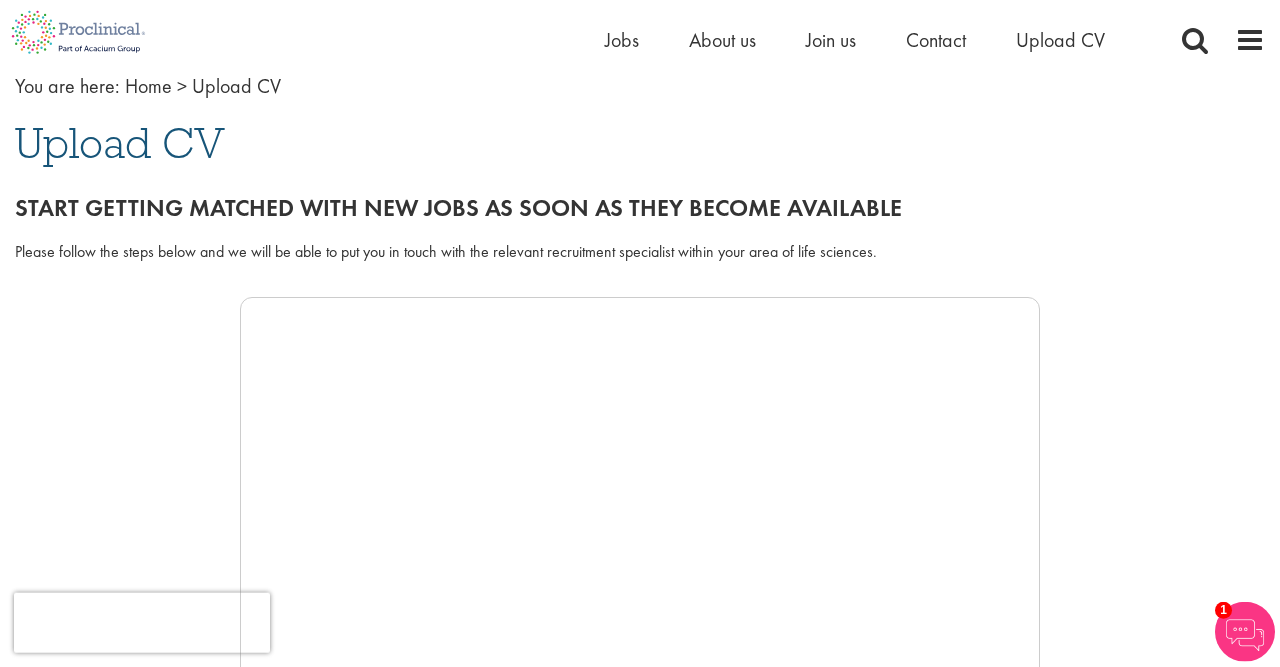 click on "Upload CV" at bounding box center (120, 143) 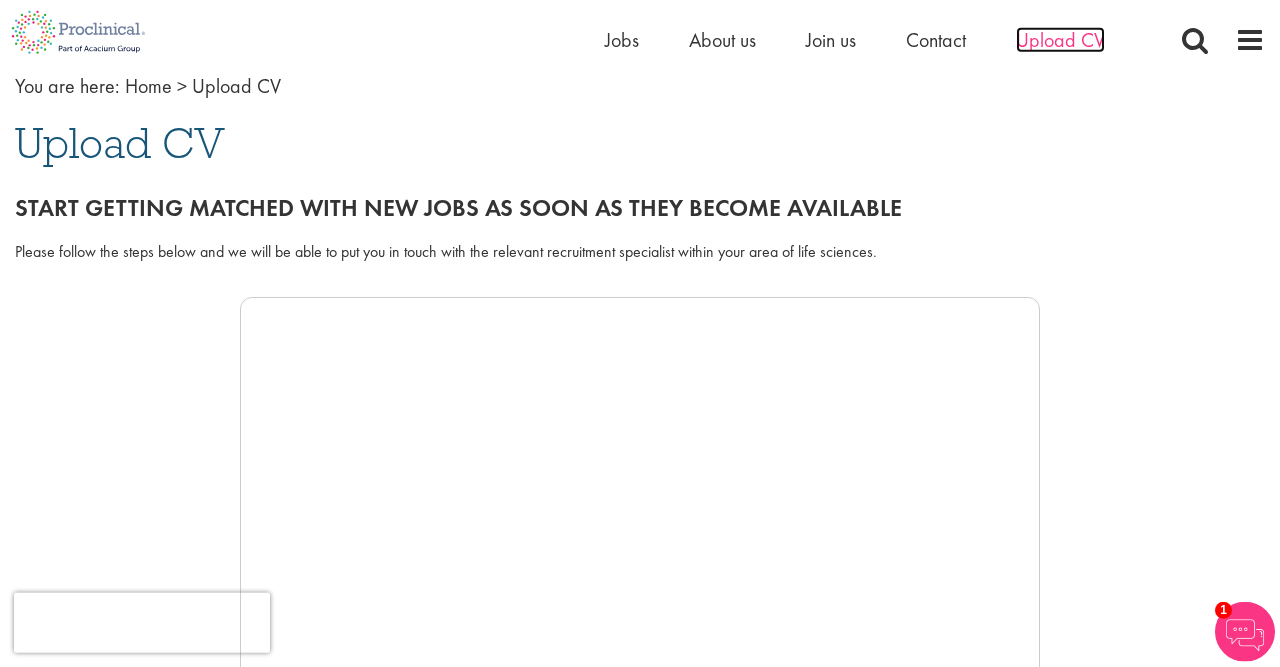 click on "Upload CV" at bounding box center [1060, 40] 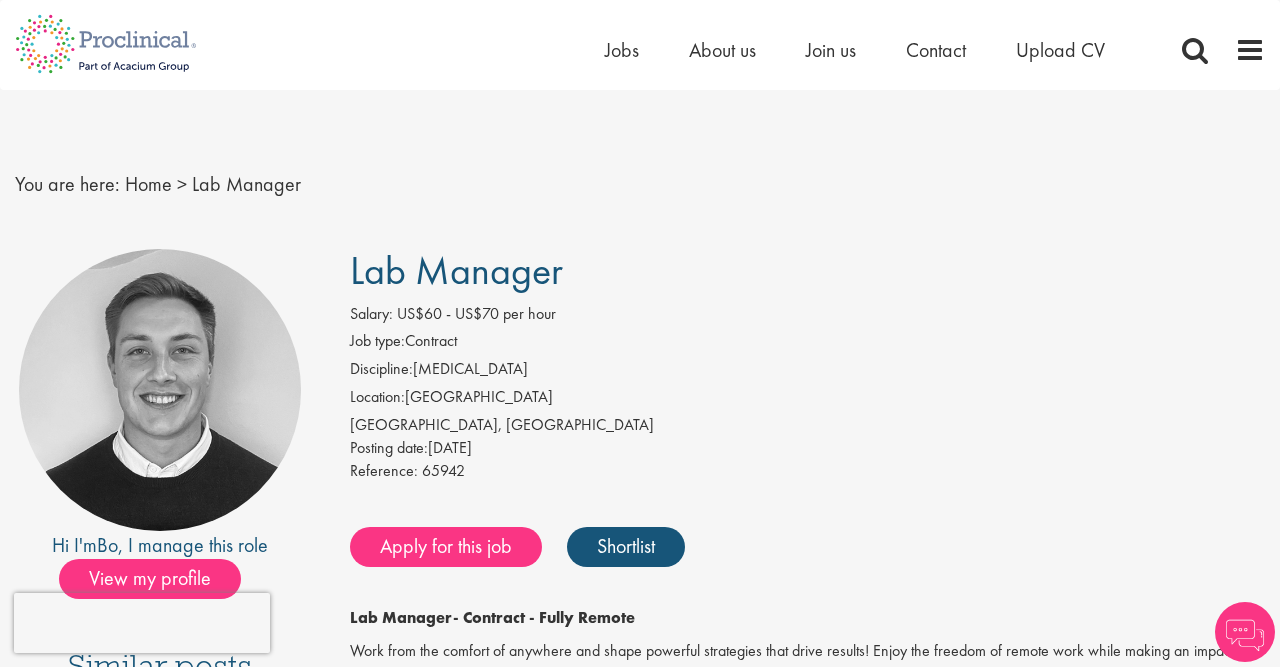 scroll, scrollTop: 0, scrollLeft: 0, axis: both 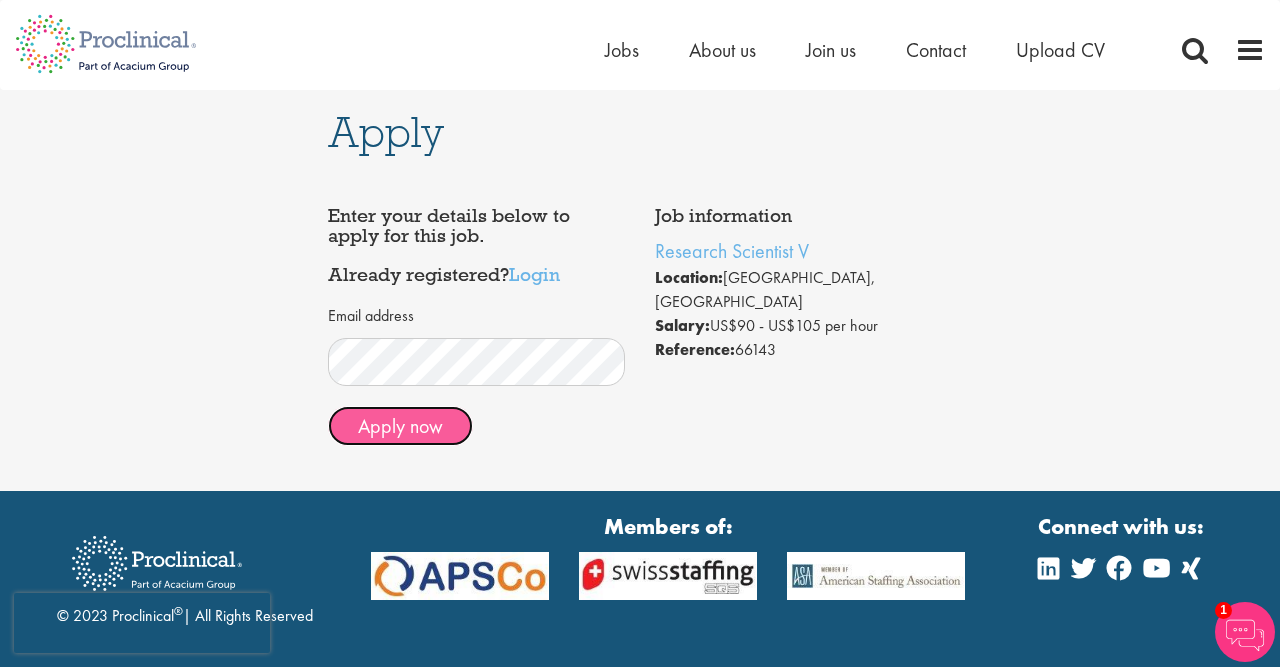 click on "Apply now" at bounding box center (400, 426) 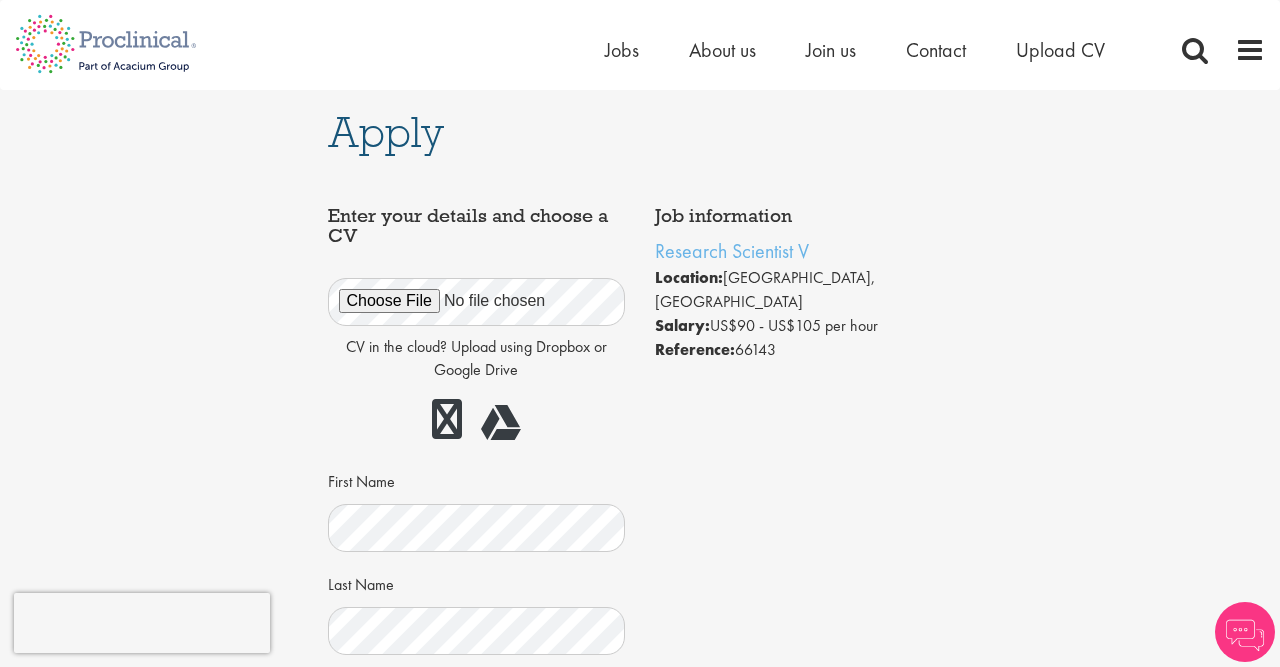 scroll, scrollTop: 0, scrollLeft: 0, axis: both 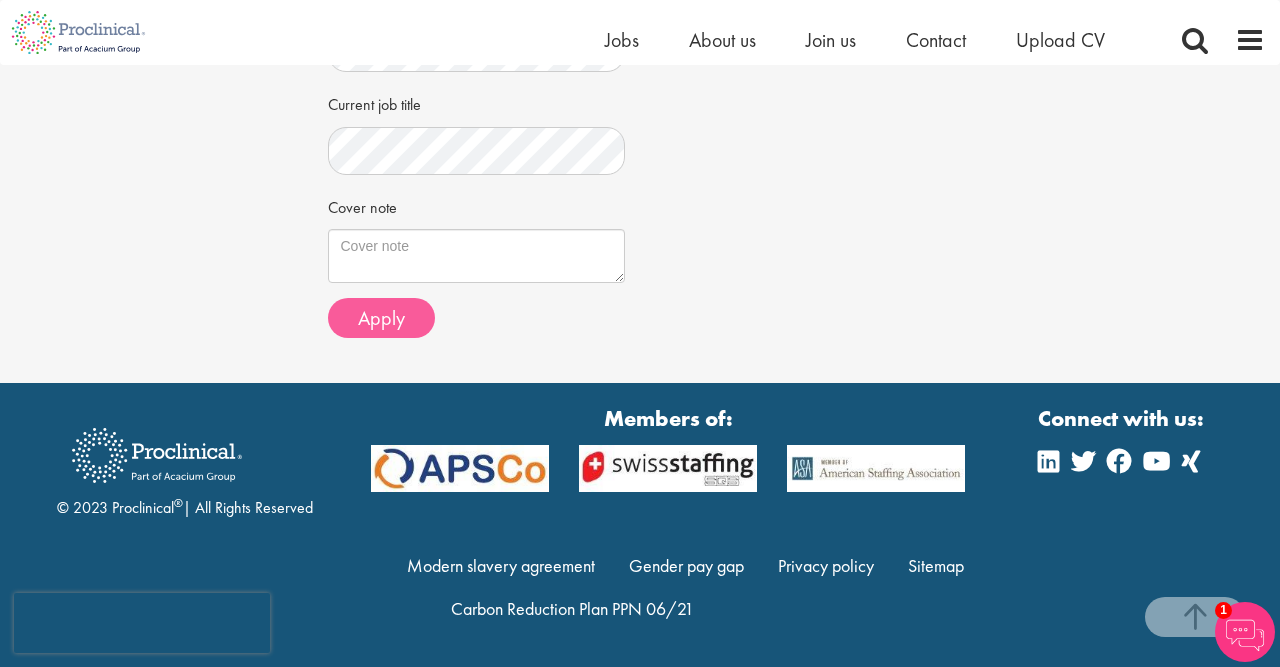 drag, startPoint x: 419, startPoint y: 295, endPoint x: 423, endPoint y: 314, distance: 19.416489 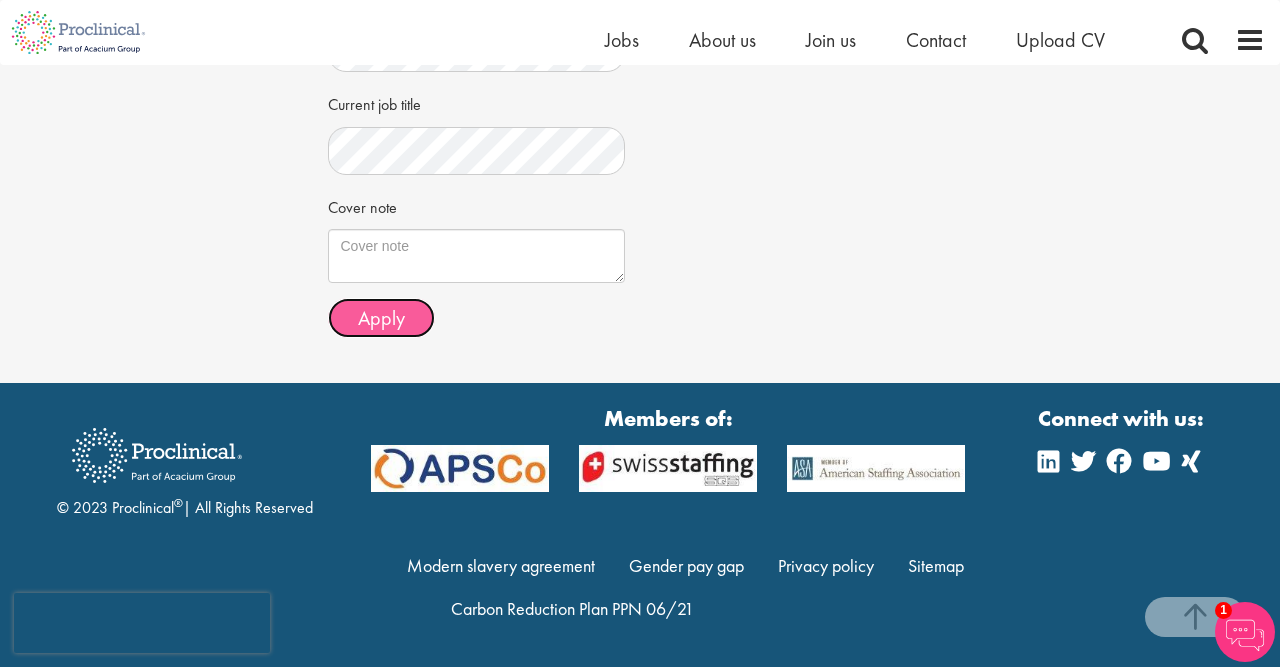 click on "Apply" at bounding box center (381, 318) 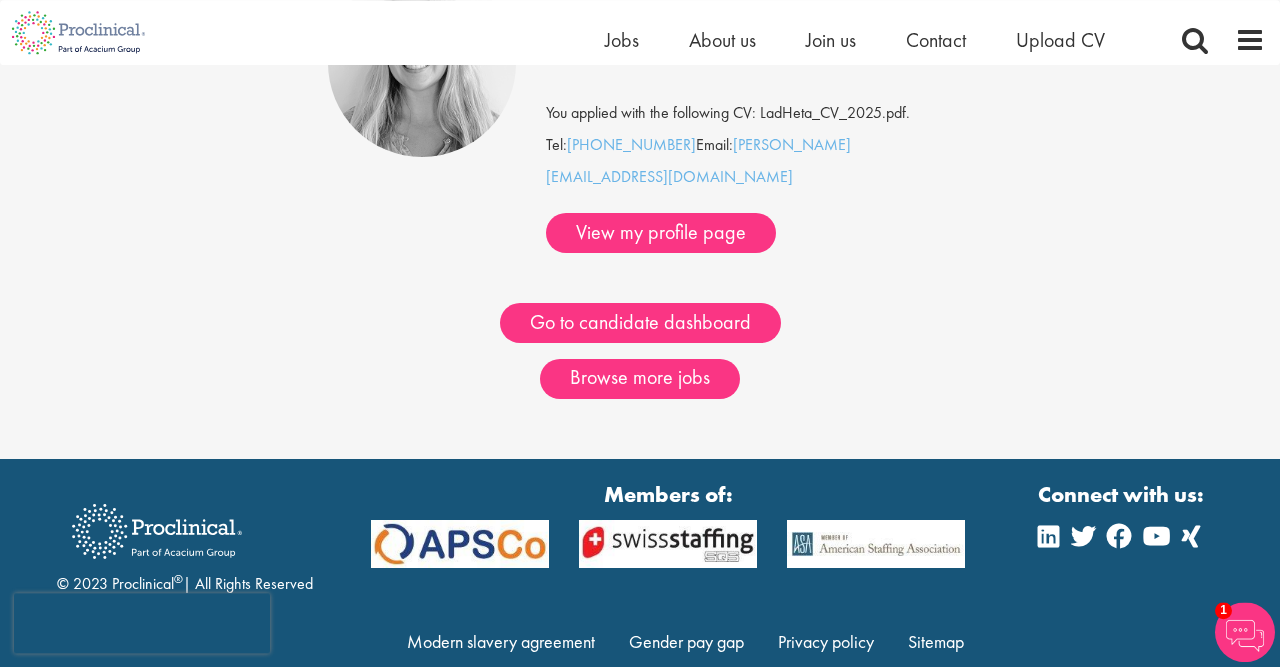 scroll, scrollTop: 293, scrollLeft: 0, axis: vertical 